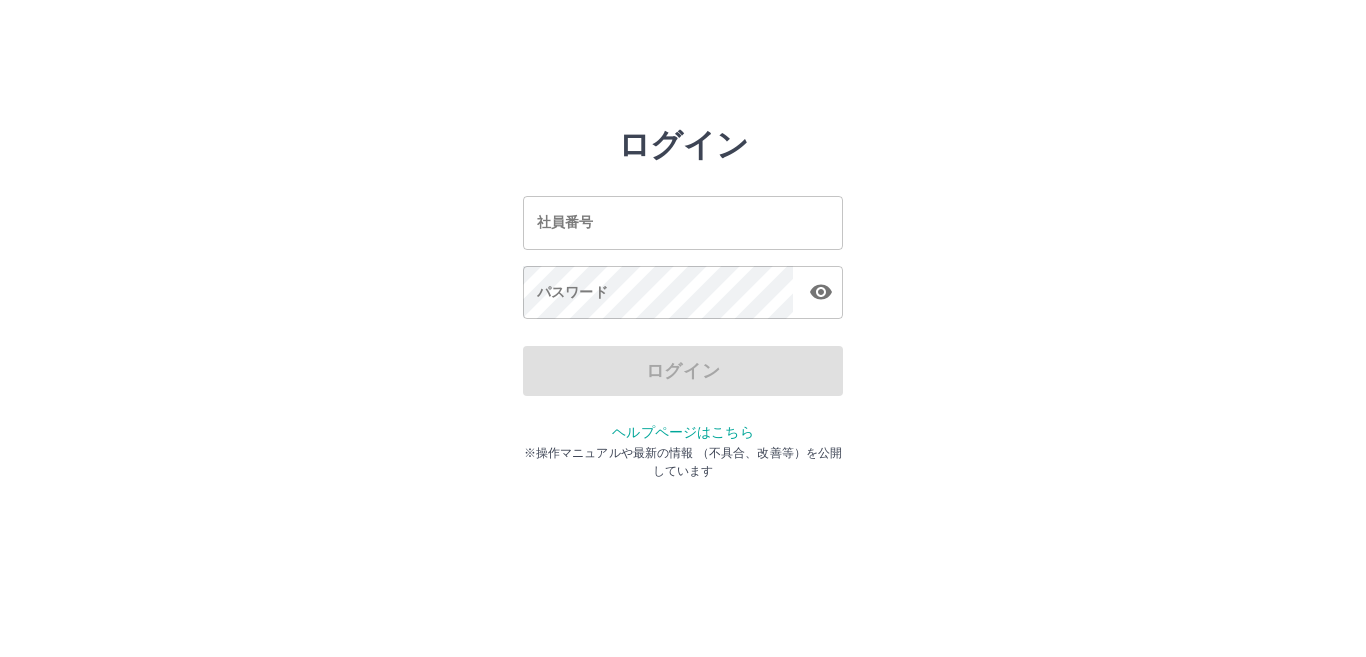 scroll, scrollTop: 0, scrollLeft: 0, axis: both 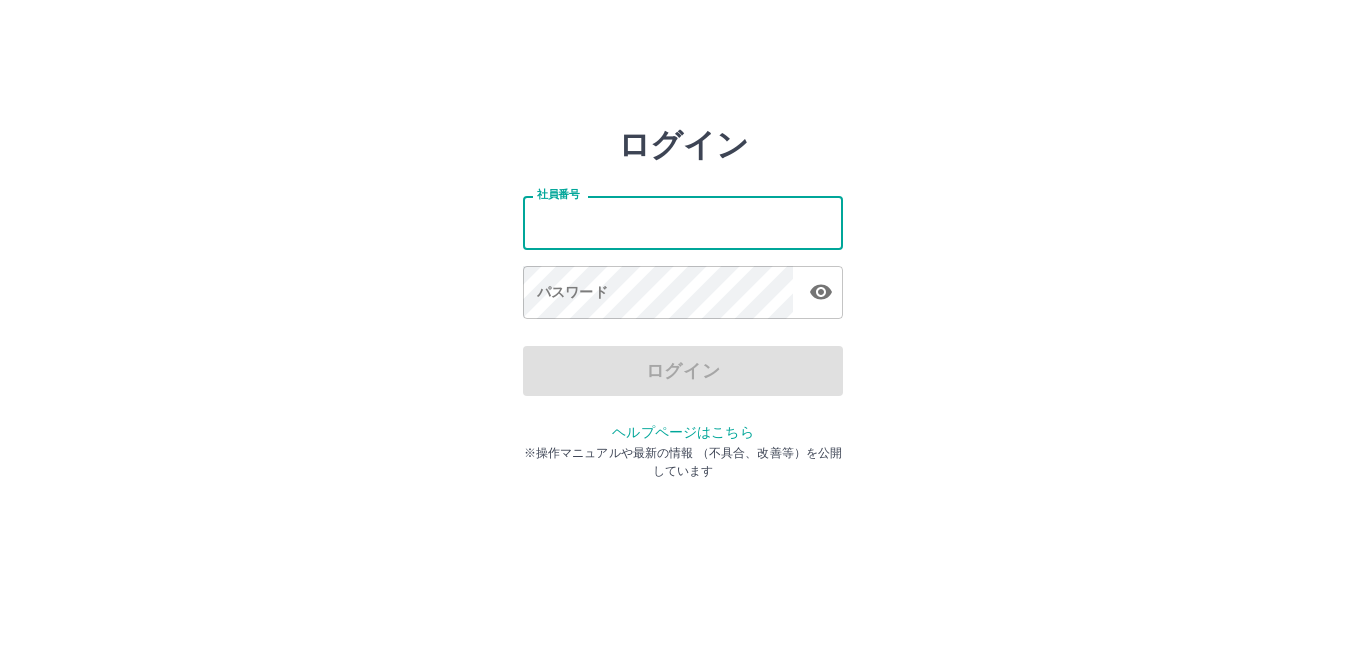 click on "社員番号" at bounding box center [683, 222] 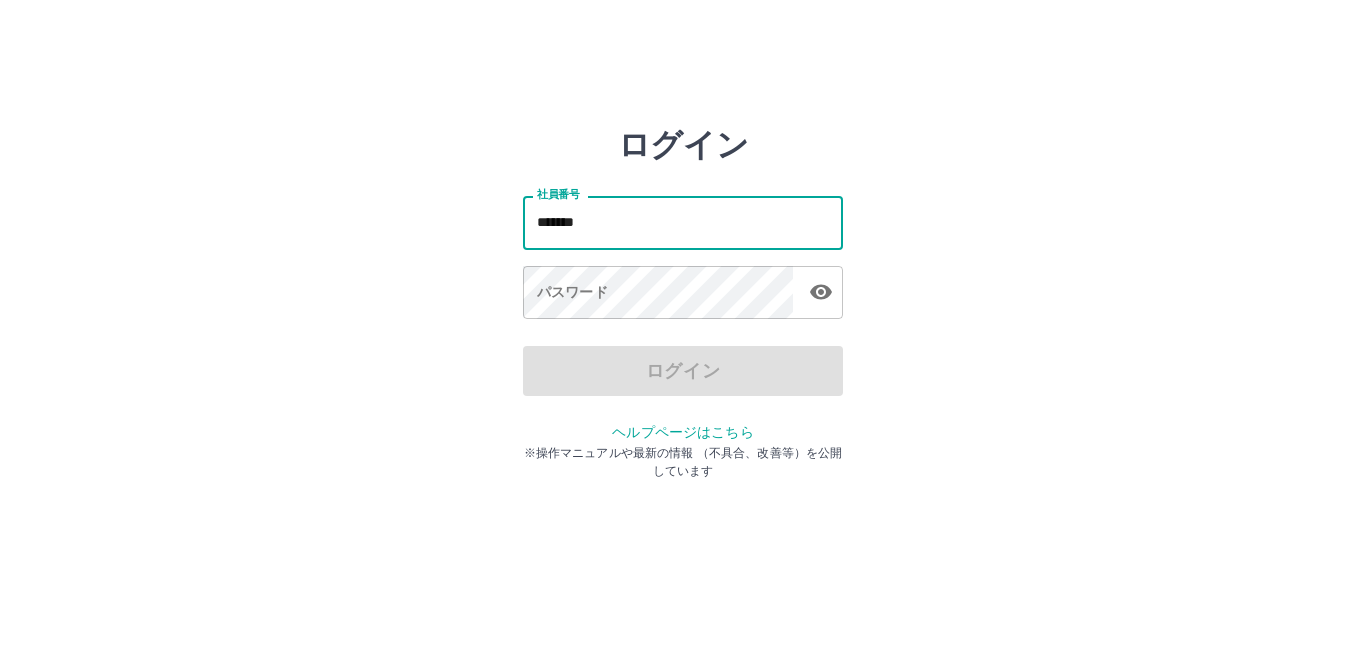 type on "*******" 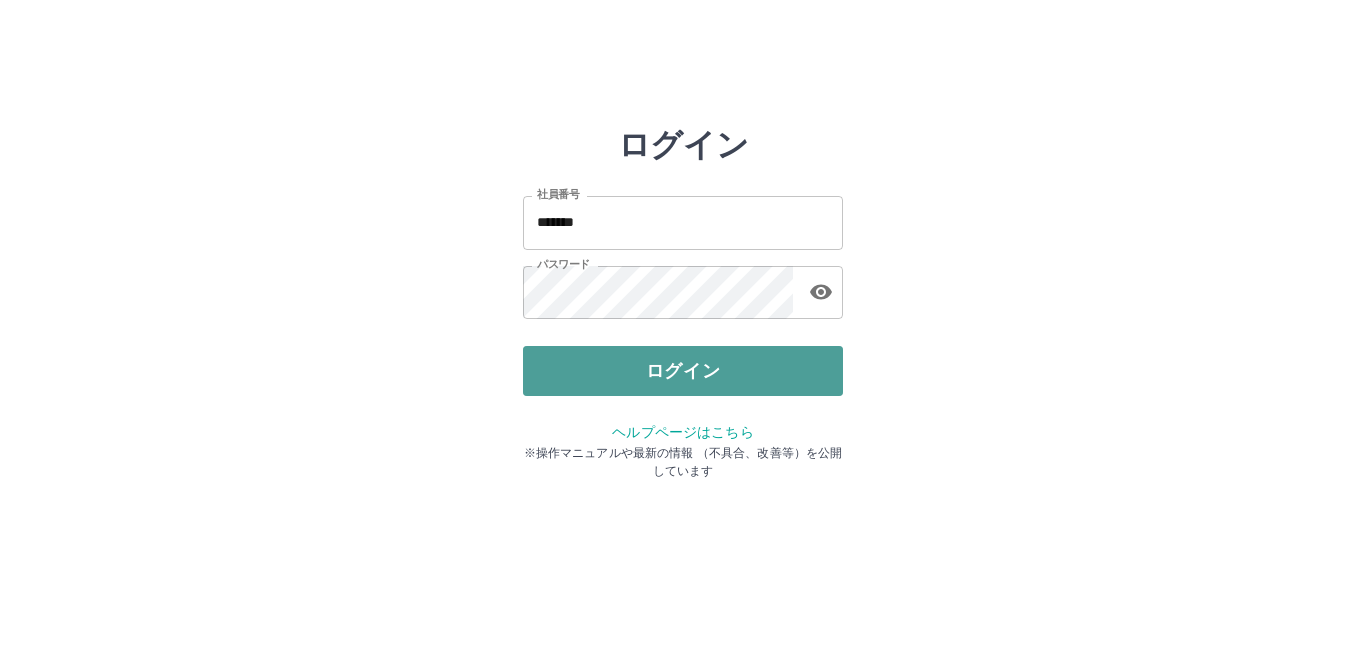 click on "ログイン" at bounding box center (683, 371) 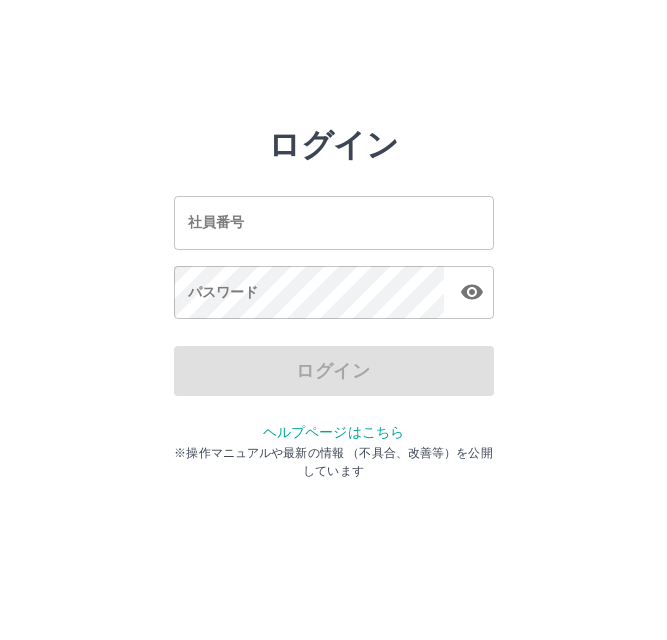 scroll, scrollTop: 0, scrollLeft: 0, axis: both 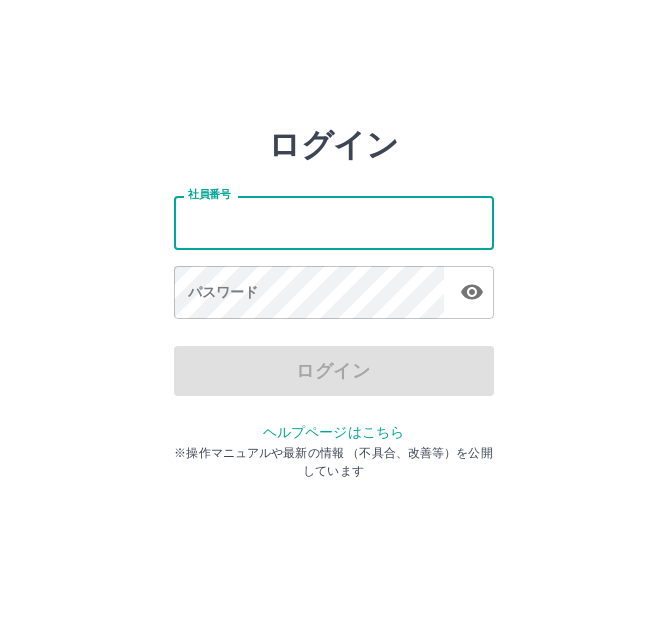 click on "社員番号" at bounding box center (334, 222) 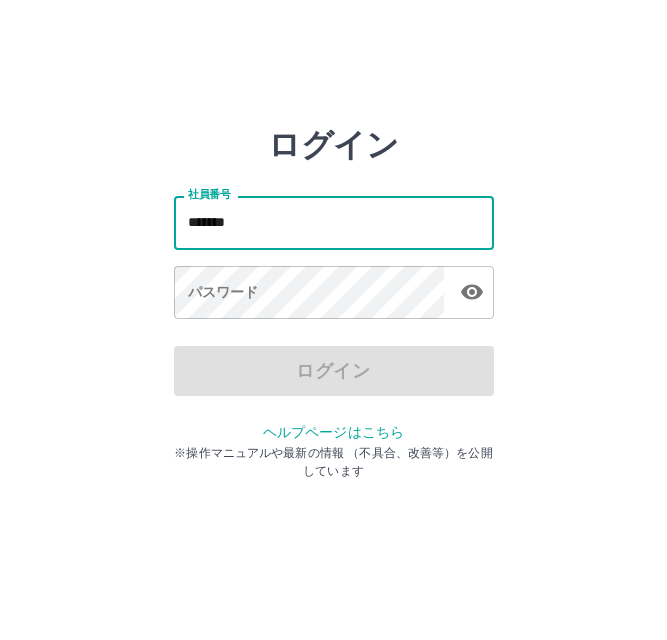 type on "*******" 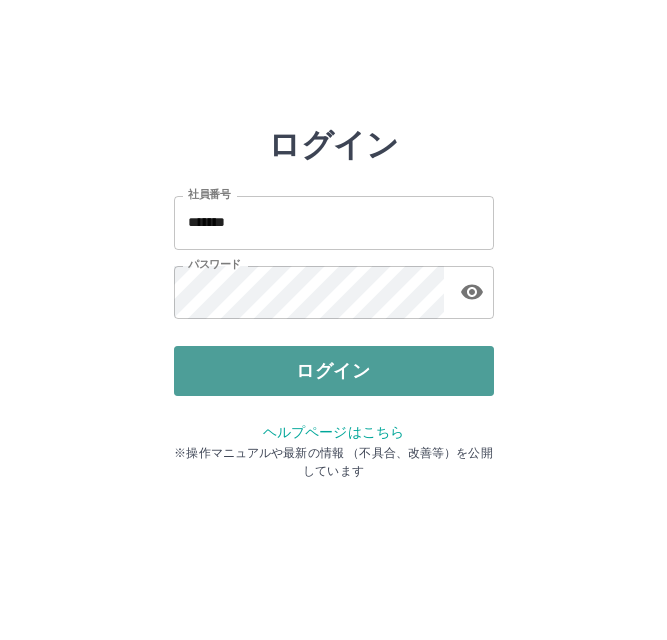 click on "ログイン" at bounding box center (334, 371) 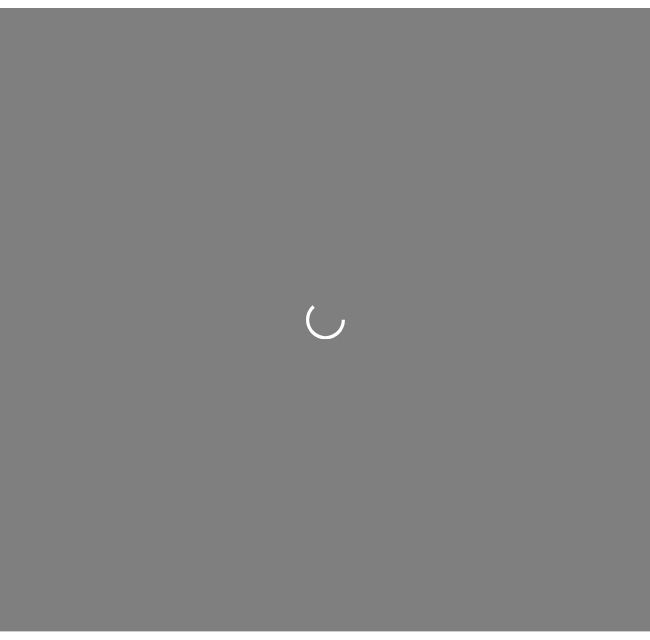 scroll, scrollTop: 0, scrollLeft: 0, axis: both 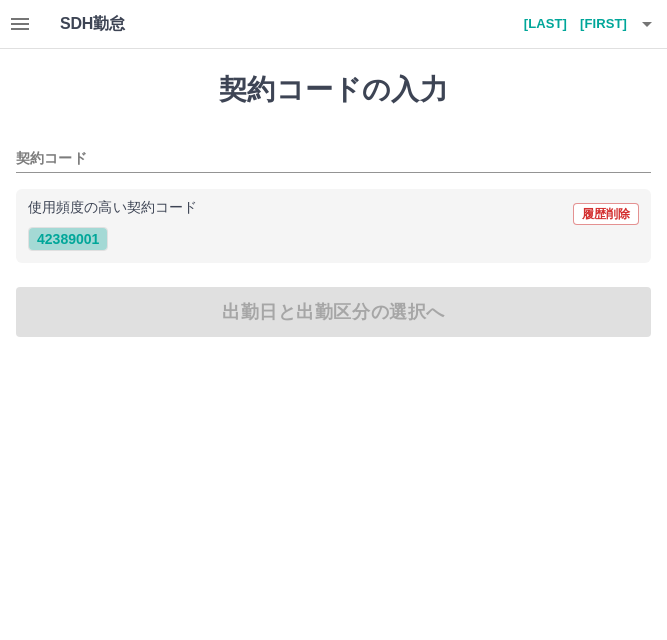 click on "42389001" at bounding box center (68, 239) 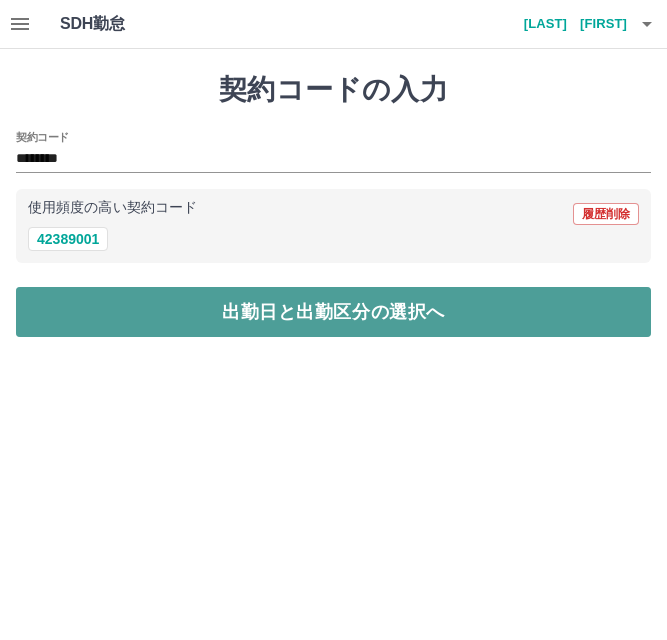 click on "出勤日と出勤区分の選択へ" at bounding box center (333, 312) 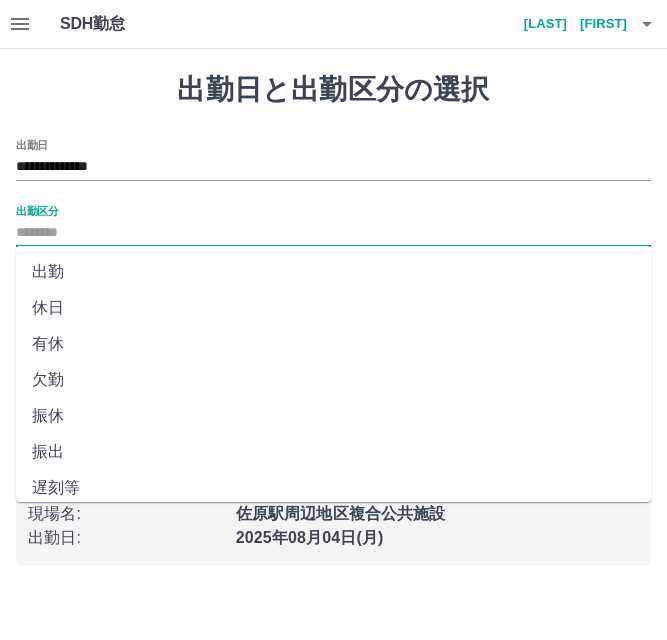 click on "出勤区分" at bounding box center [333, 233] 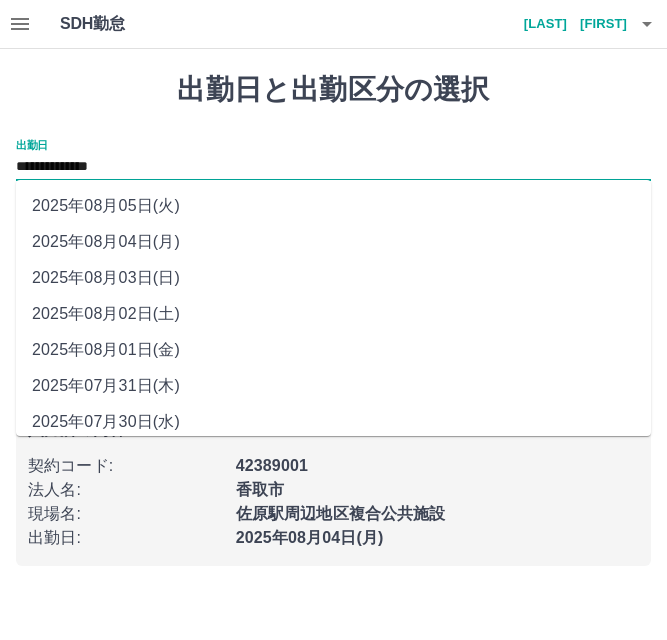 click on "**********" at bounding box center (333, 167) 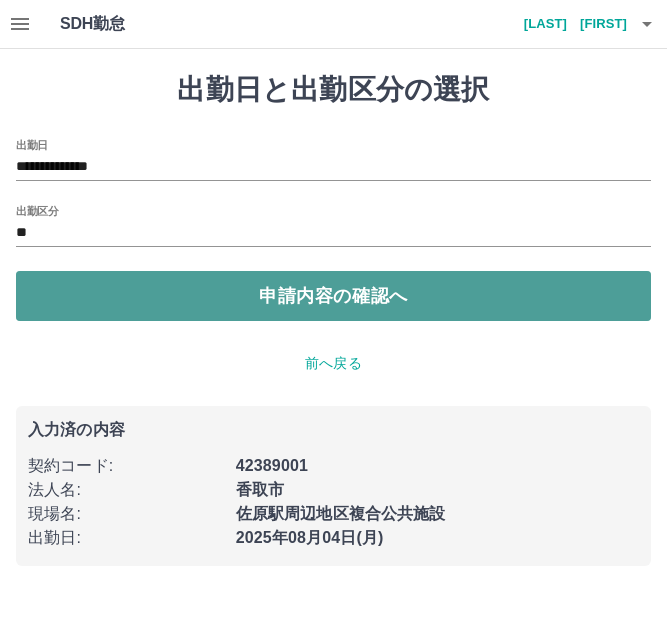 click on "申請内容の確認へ" at bounding box center [333, 296] 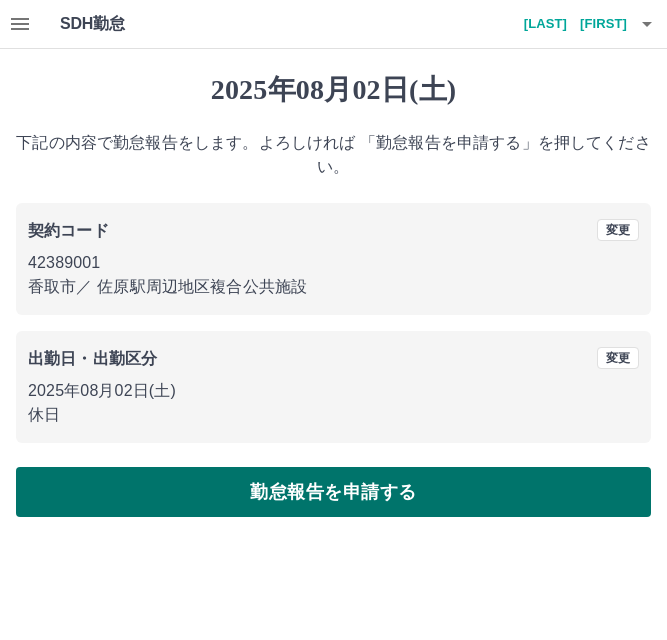 click on "勤怠報告を申請する" at bounding box center [333, 492] 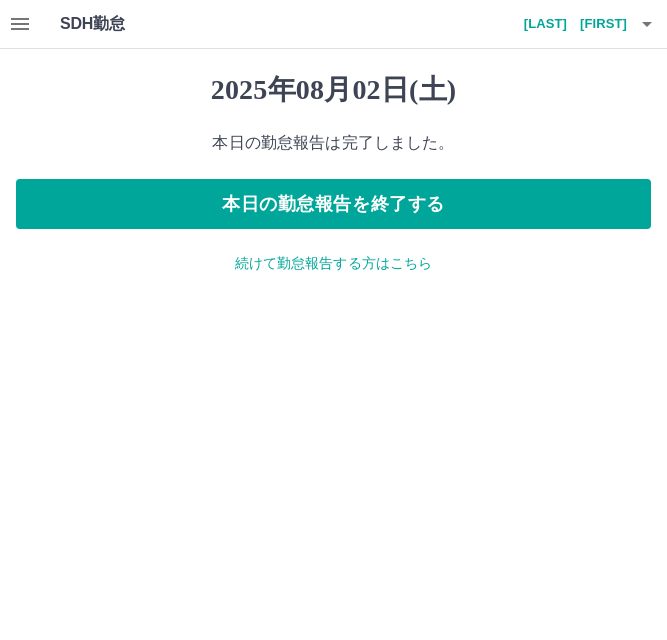 click on "続けて勤怠報告する方はこちら" at bounding box center [333, 263] 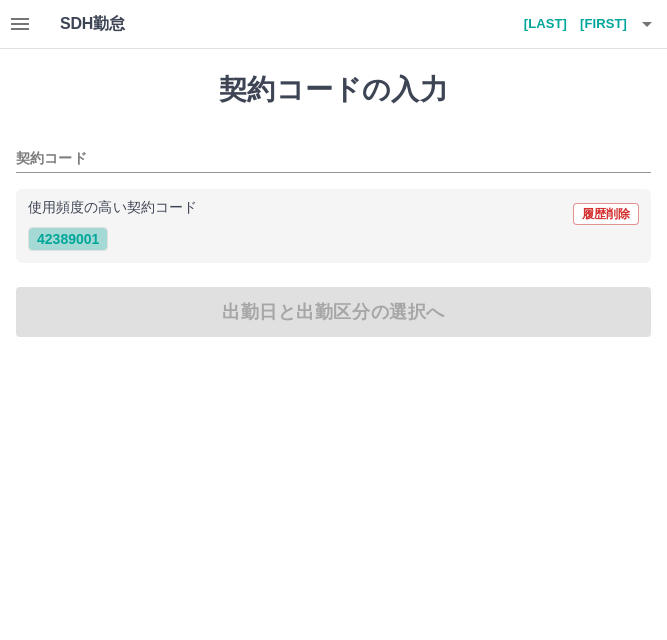 click on "42389001" at bounding box center (68, 239) 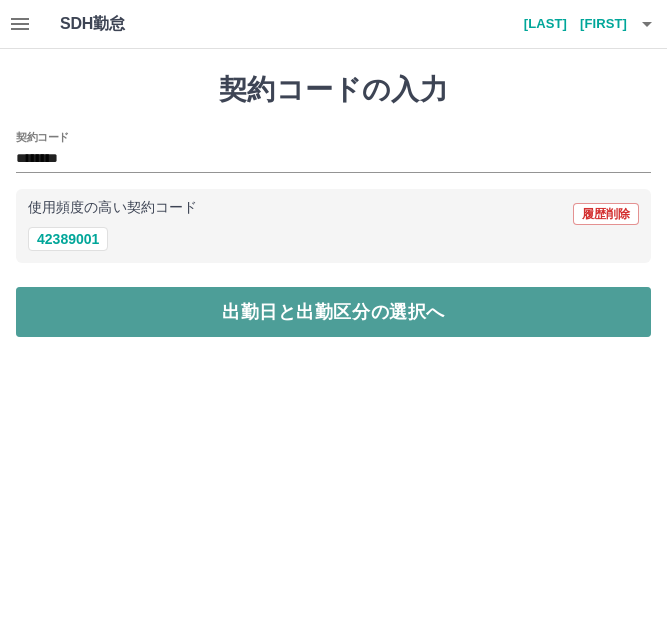 click on "出勤日と出勤区分の選択へ" at bounding box center (333, 312) 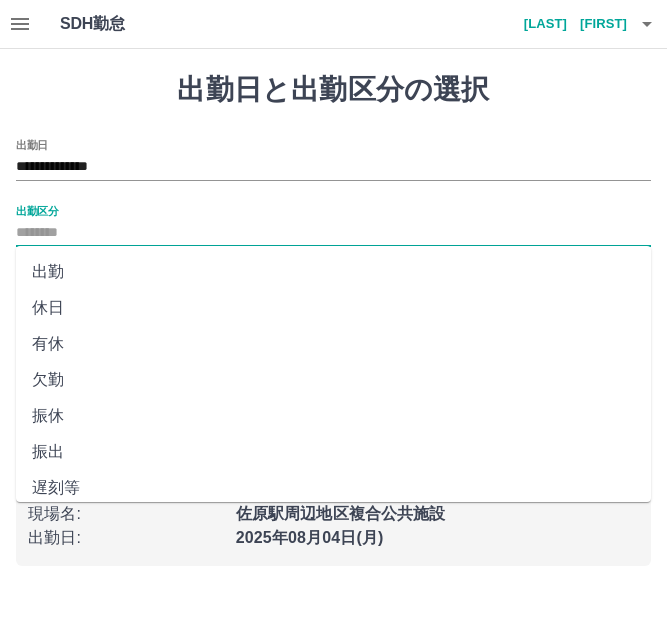click on "出勤区分" at bounding box center (333, 233) 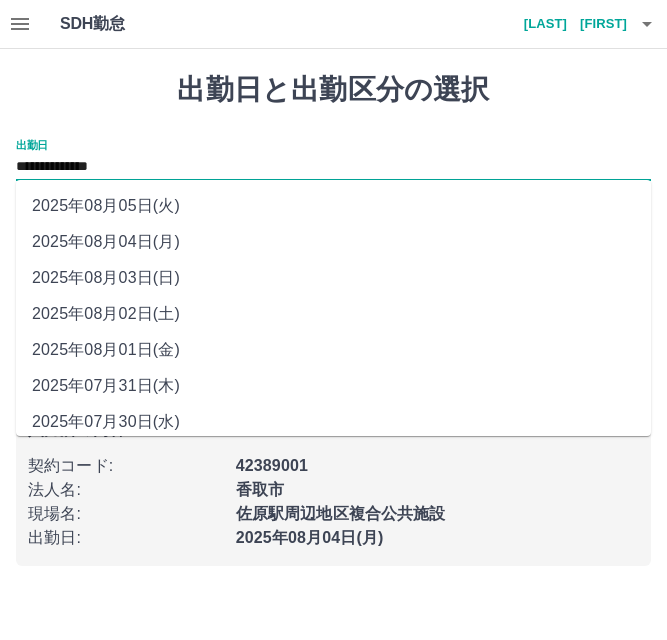 click on "**********" at bounding box center (333, 167) 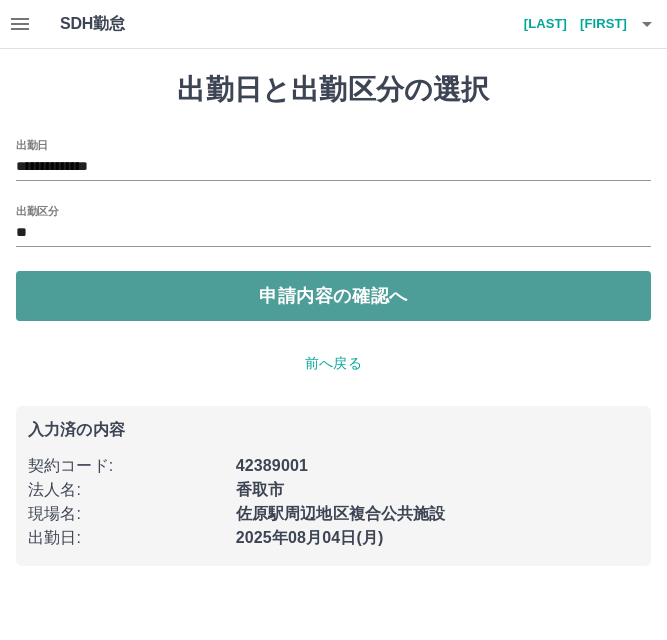 click on "申請内容の確認へ" at bounding box center [333, 296] 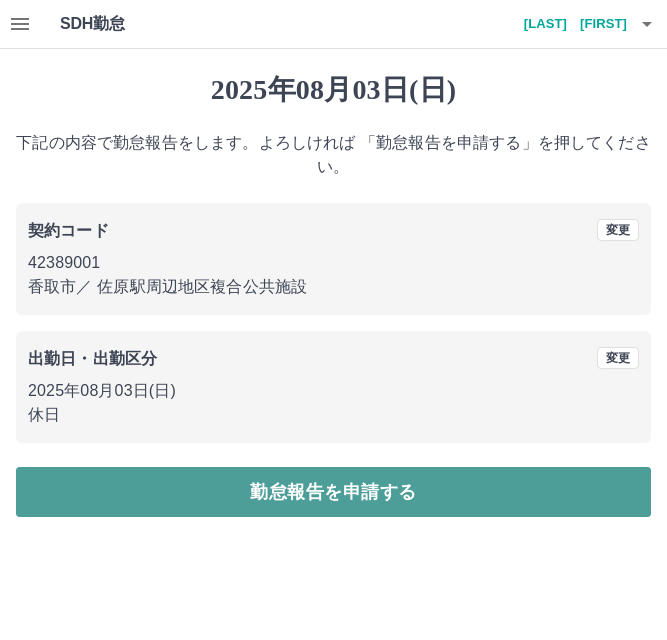 click on "勤怠報告を申請する" at bounding box center (333, 492) 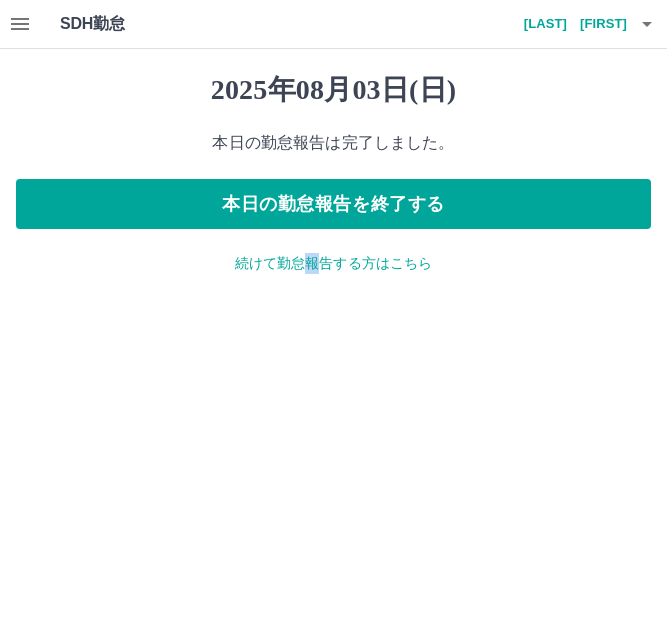 click on "続けて勤怠報告する方はこちら" at bounding box center (333, 263) 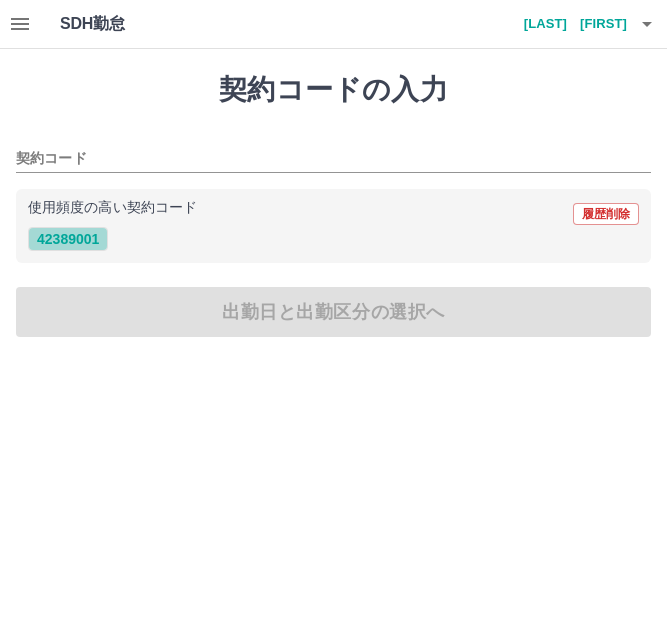 click on "42389001" at bounding box center (68, 239) 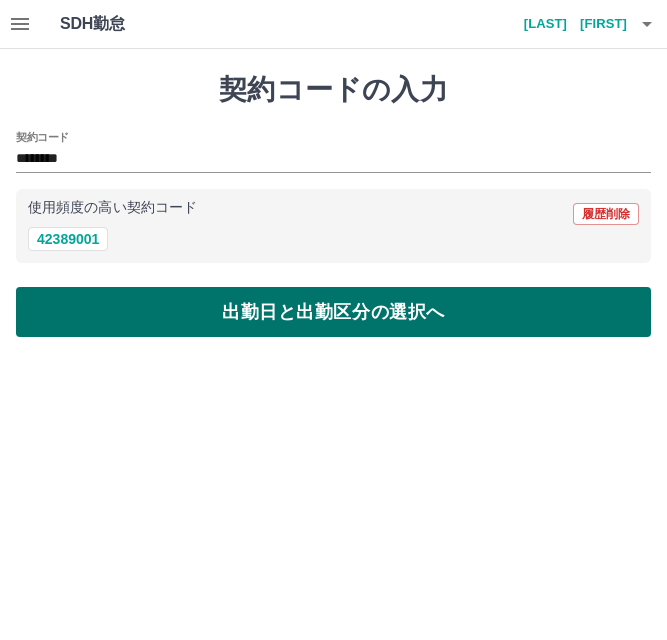 click on "出勤日と出勤区分の選択へ" at bounding box center [333, 312] 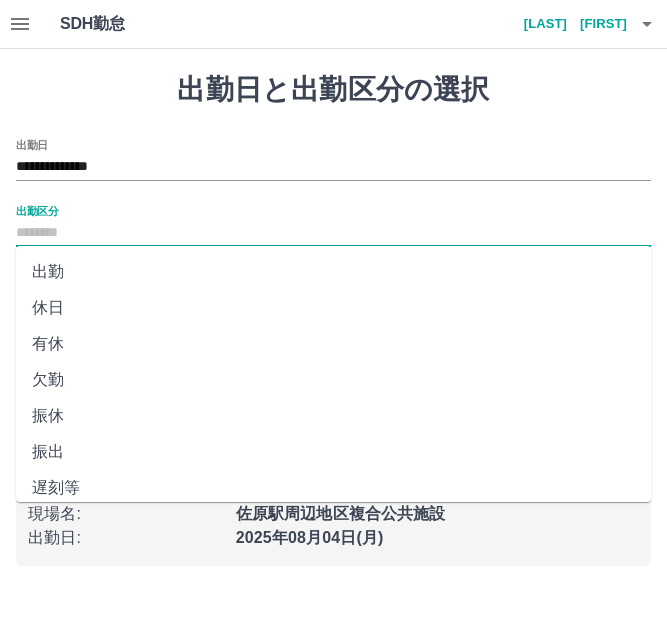 click on "出勤区分" at bounding box center (333, 233) 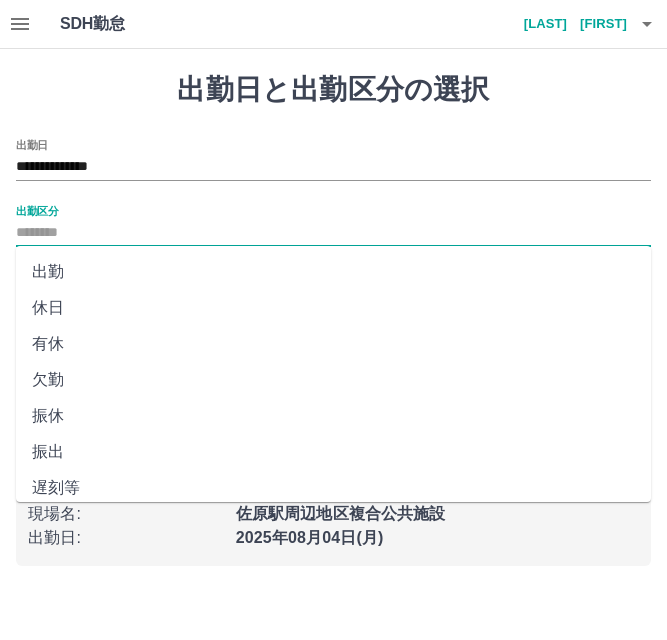 click on "出勤" at bounding box center (333, 272) 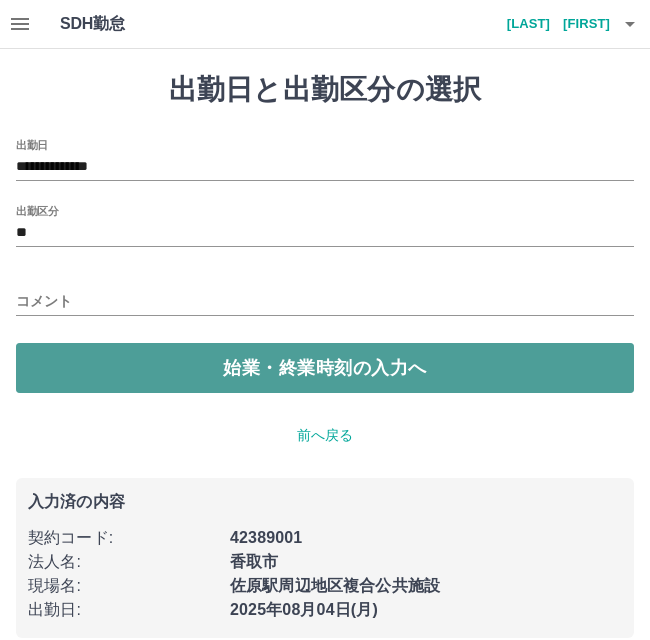click on "始業・終業時刻の入力へ" at bounding box center (325, 368) 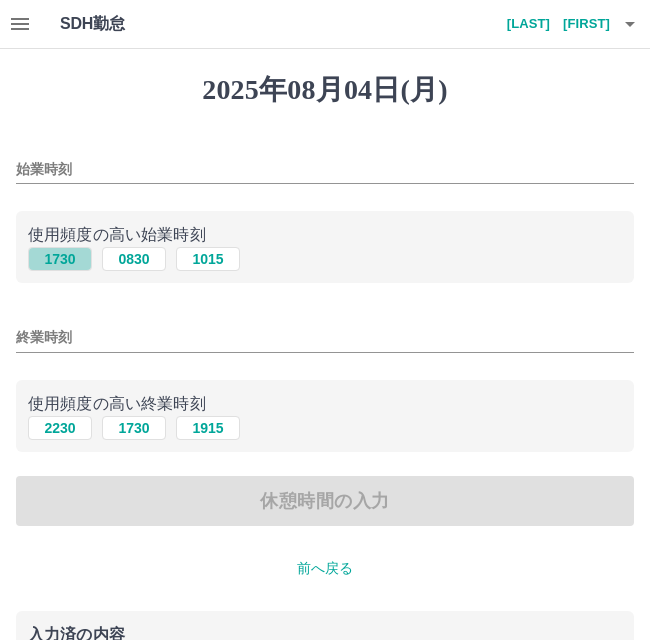 click on "1730" at bounding box center (60, 259) 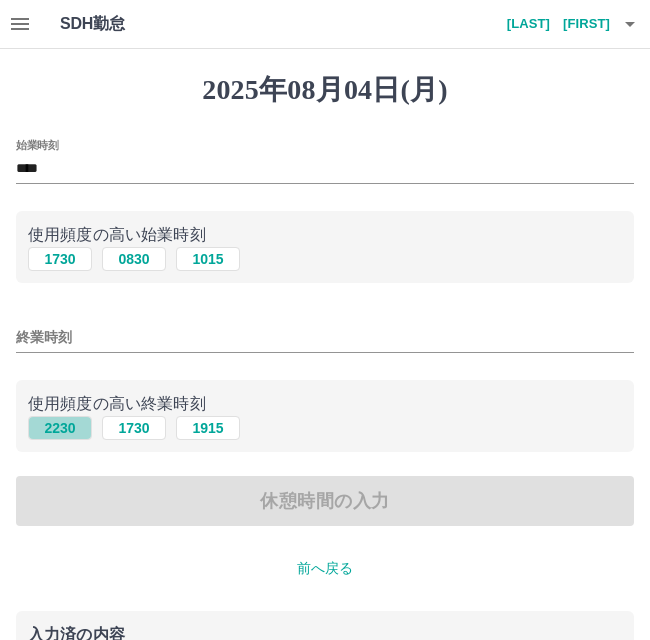 click on "2230" at bounding box center [60, 428] 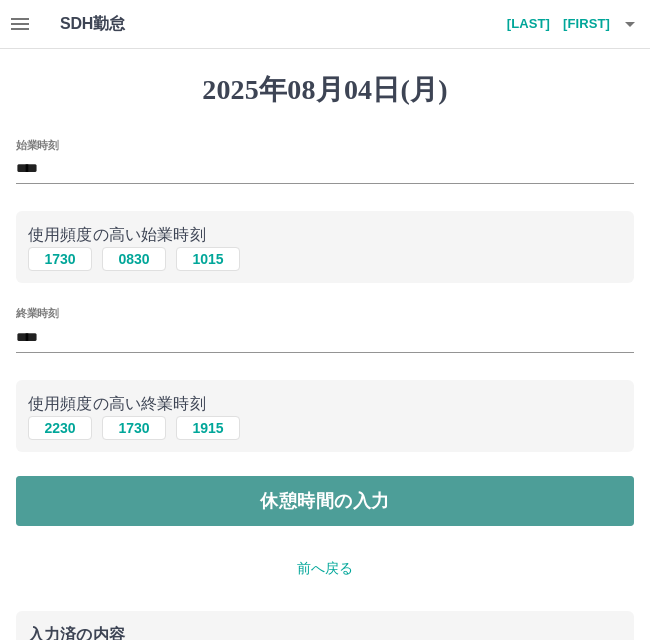 click on "休憩時間の入力" at bounding box center [325, 501] 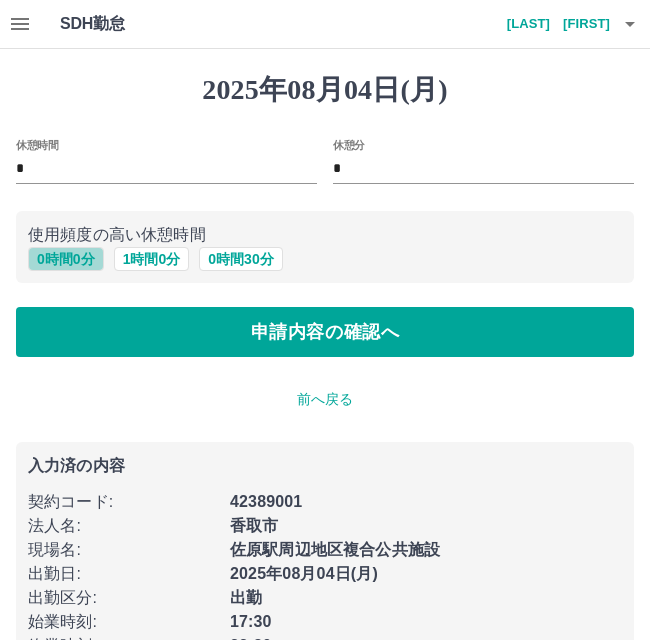 click on "0 時間 0 分" at bounding box center [66, 259] 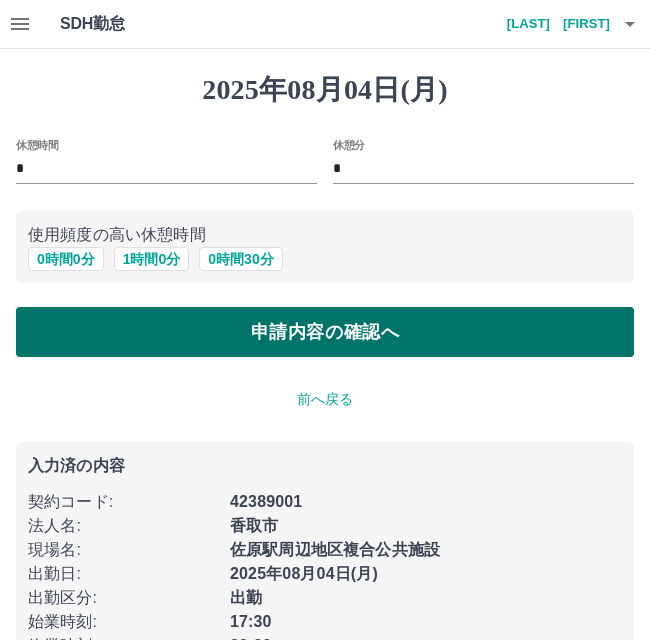 click on "申請内容の確認へ" at bounding box center (325, 332) 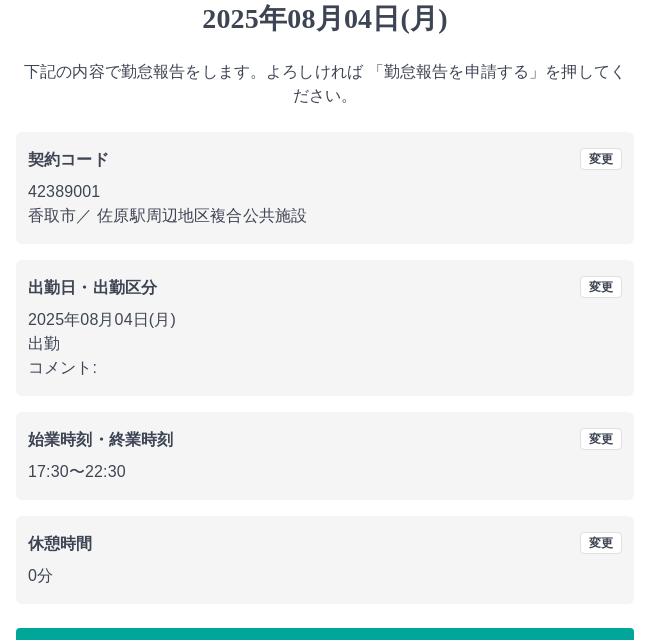 scroll, scrollTop: 0, scrollLeft: 0, axis: both 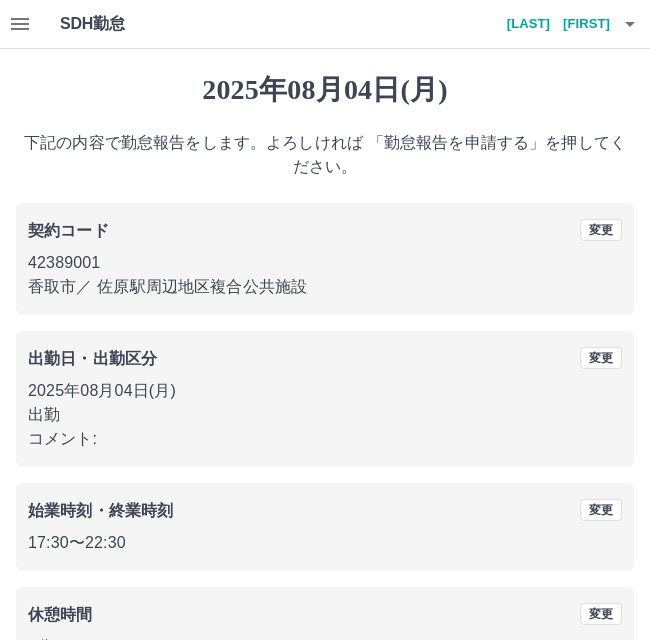 click on "下記の内容で勤怠報告をします。よろしければ 「勤怠報告を申請する」を押してください。" at bounding box center [325, 155] 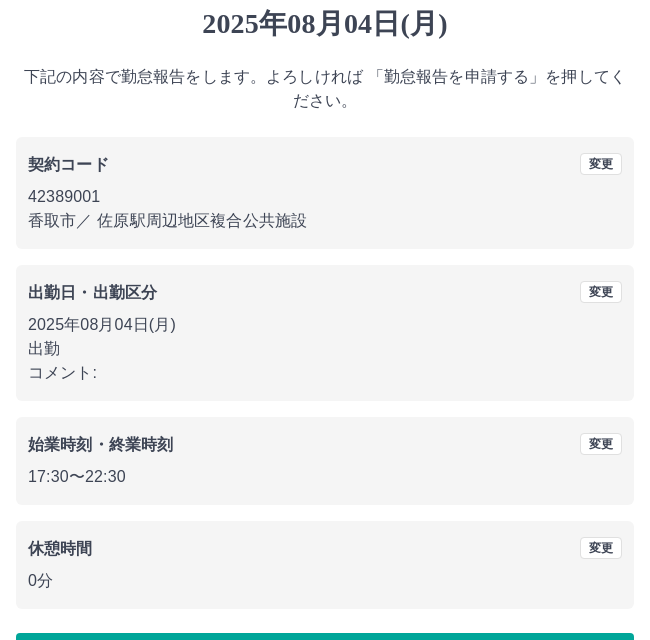 scroll, scrollTop: 132, scrollLeft: 0, axis: vertical 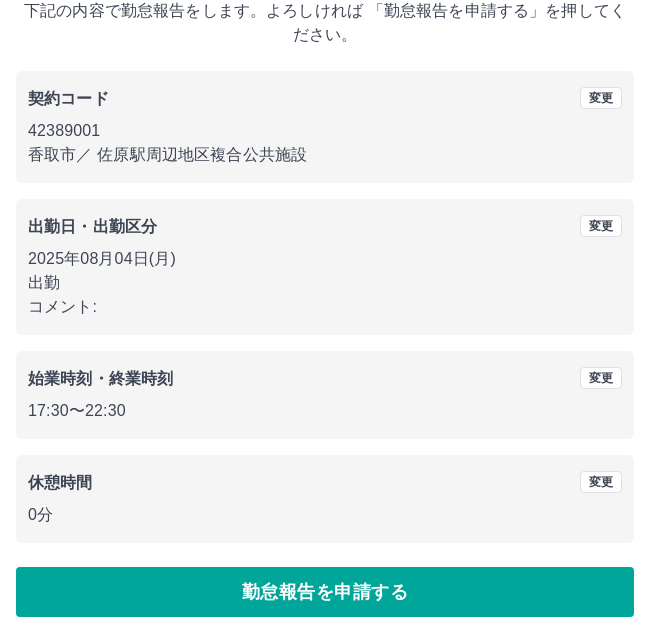 click on "下記の内容で勤怠報告をします。よろしければ 「勤怠報告を申請する」を押してください。" at bounding box center (325, 23) 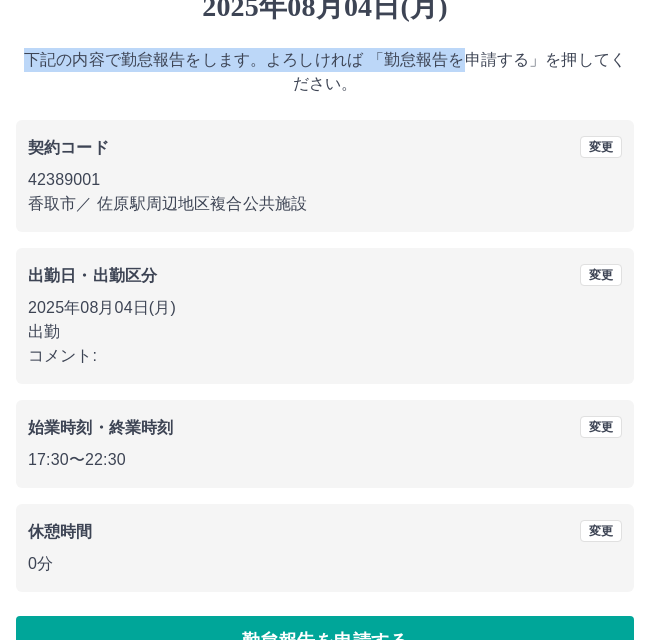 click on "2025年08月04日(月) 下記の内容で勤怠報告をします。よろしければ 「勤怠報告を申請する」を押してください。 契約コード 変更 42389001 香取市  ／   佐原駅周辺地区複合公共施設 出勤日・出勤区分 変更 2025年08月04日(月) 出勤 コメント:  始業時刻・終業時刻 変更 17:30 〜 22:30 休憩時間 変更 0分 勤怠報告を申請する" at bounding box center (325, 328) 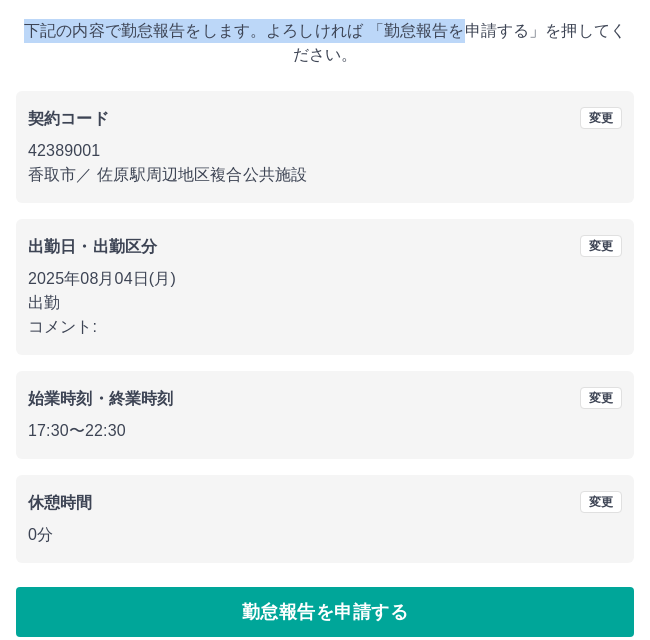 scroll, scrollTop: 132, scrollLeft: 0, axis: vertical 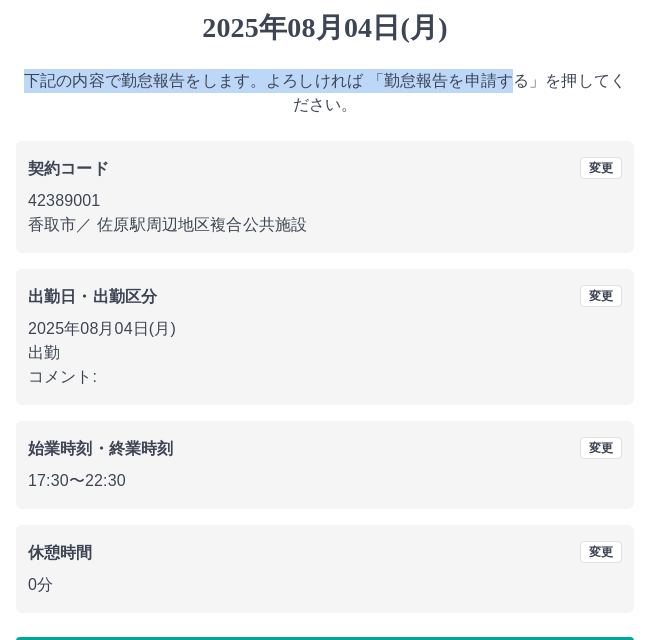 click on "2025年08月04日(月) 下記の内容で勤怠報告をします。よろしければ 「勤怠報告を申請する」を押してください。 契約コード 変更 42389001 香取市  ／   佐原駅周辺地区複合公共施設 出勤日・出勤区分 変更 2025年08月04日(月) 出勤 コメント:  始業時刻・終業時刻 変更 17:30 〜 22:30 休憩時間 変更 0分 勤怠報告を申請する" at bounding box center [325, 349] 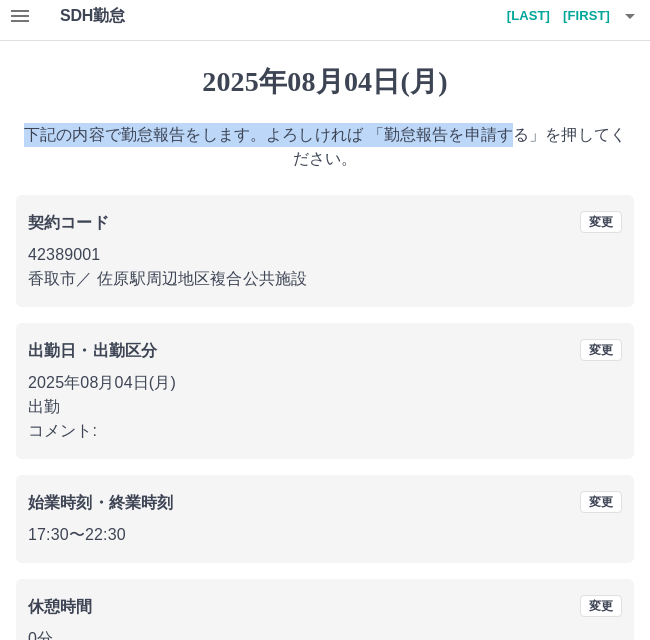 scroll, scrollTop: 0, scrollLeft: 0, axis: both 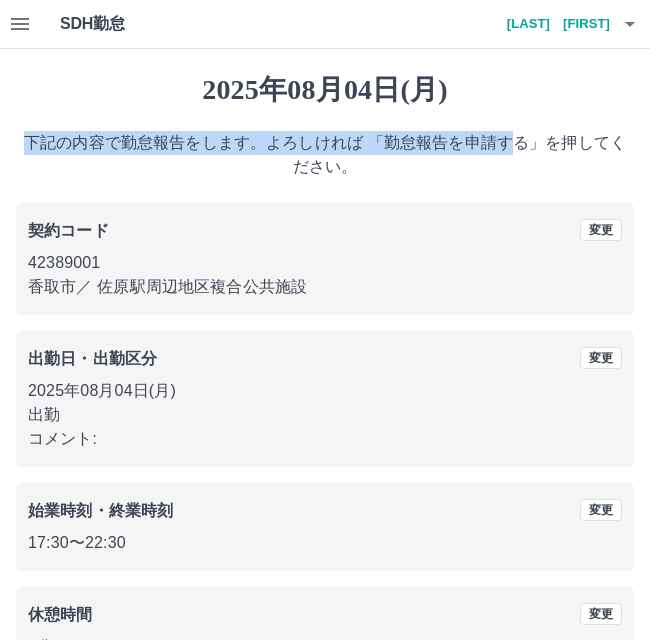 click on "下記の内容で勤怠報告をします。よろしければ 「勤怠報告を申請する」を押してください。" at bounding box center (325, 155) 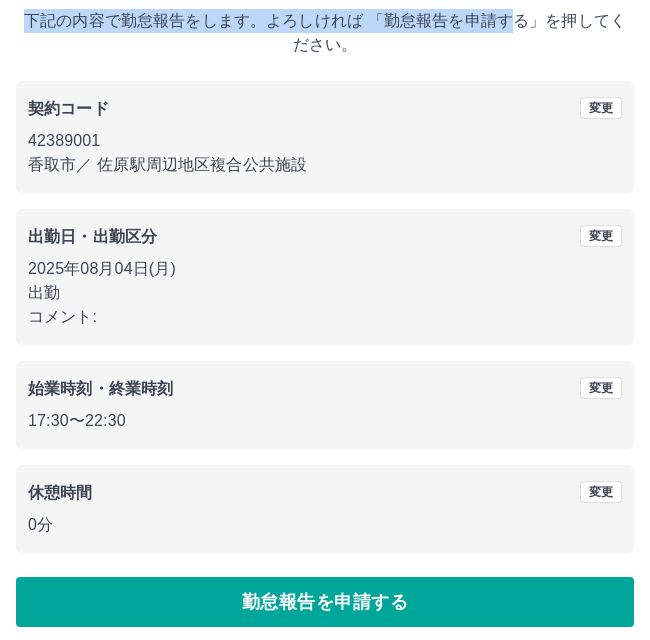 scroll, scrollTop: 132, scrollLeft: 0, axis: vertical 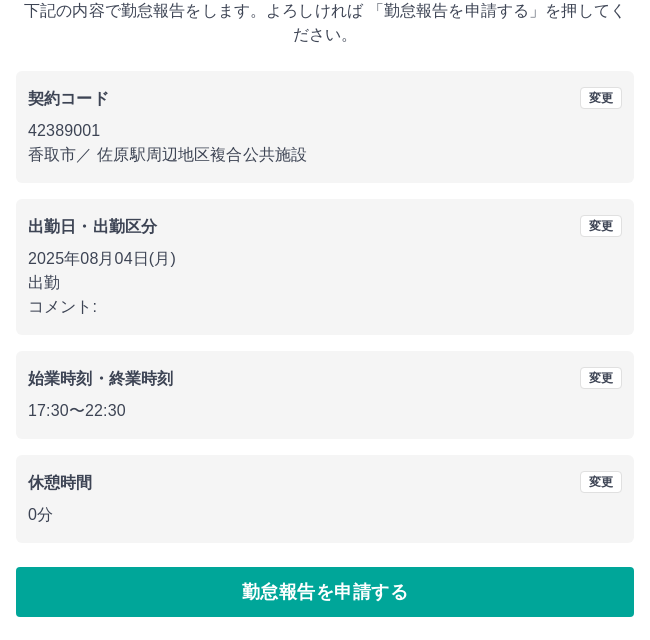 click on "休憩時間" at bounding box center (60, 482) 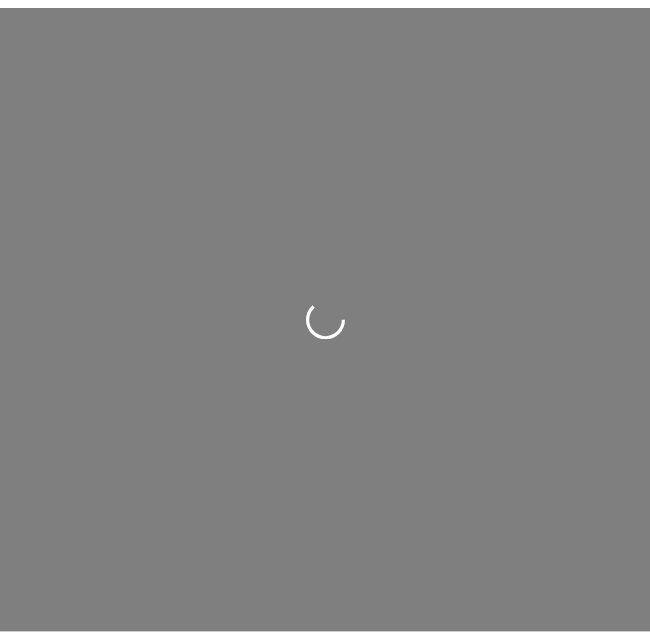scroll, scrollTop: 0, scrollLeft: 0, axis: both 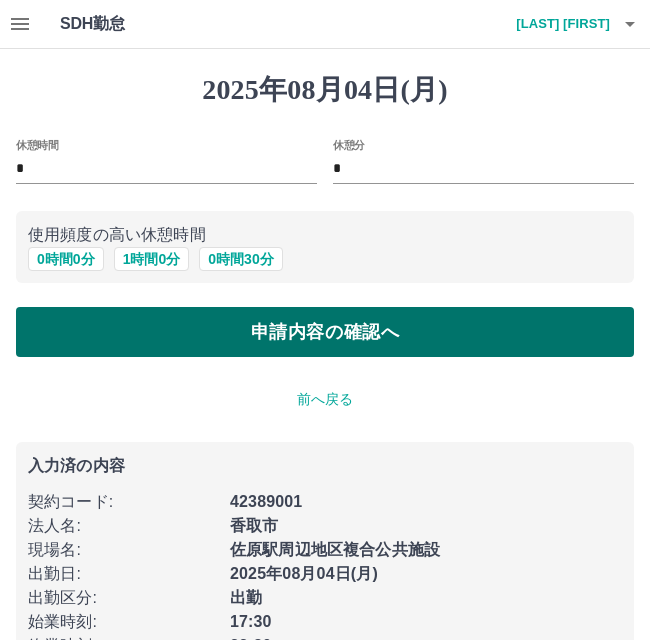click on "申請内容の確認へ" at bounding box center (325, 332) 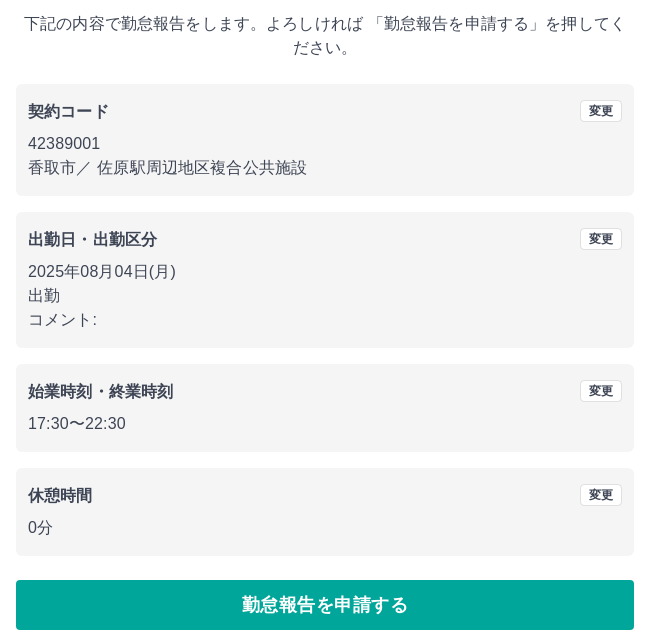 scroll, scrollTop: 132, scrollLeft: 0, axis: vertical 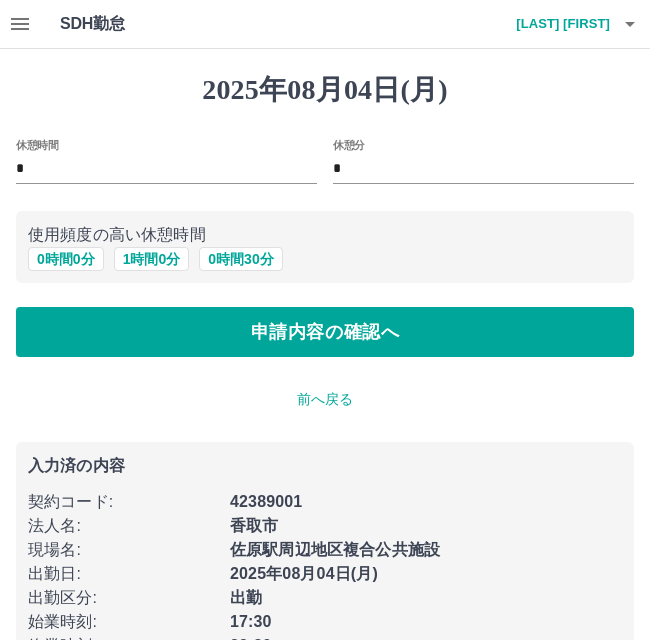click 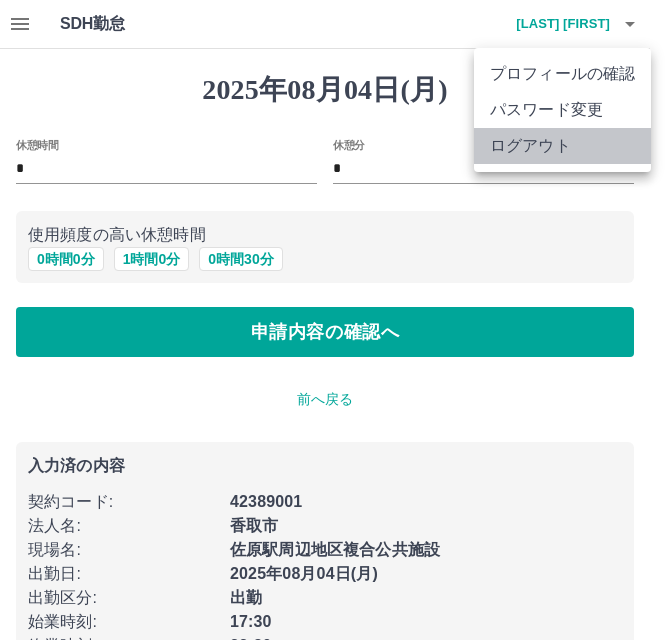 click on "ログアウト" at bounding box center (562, 146) 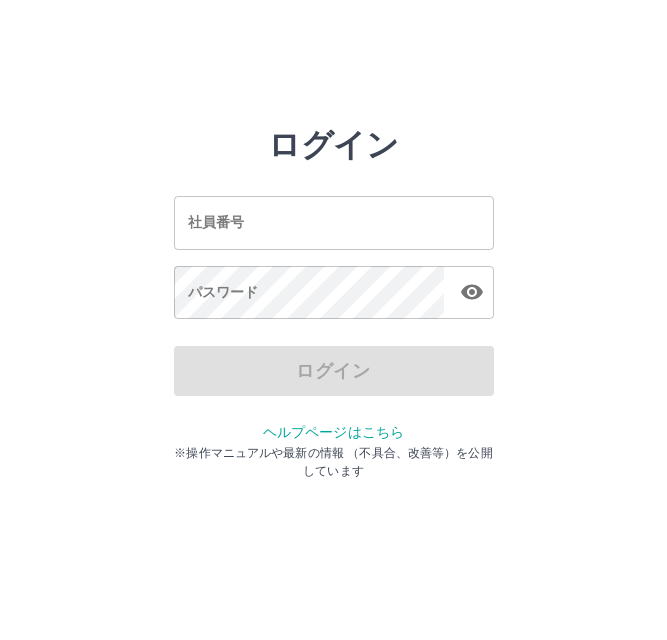scroll, scrollTop: 0, scrollLeft: 0, axis: both 